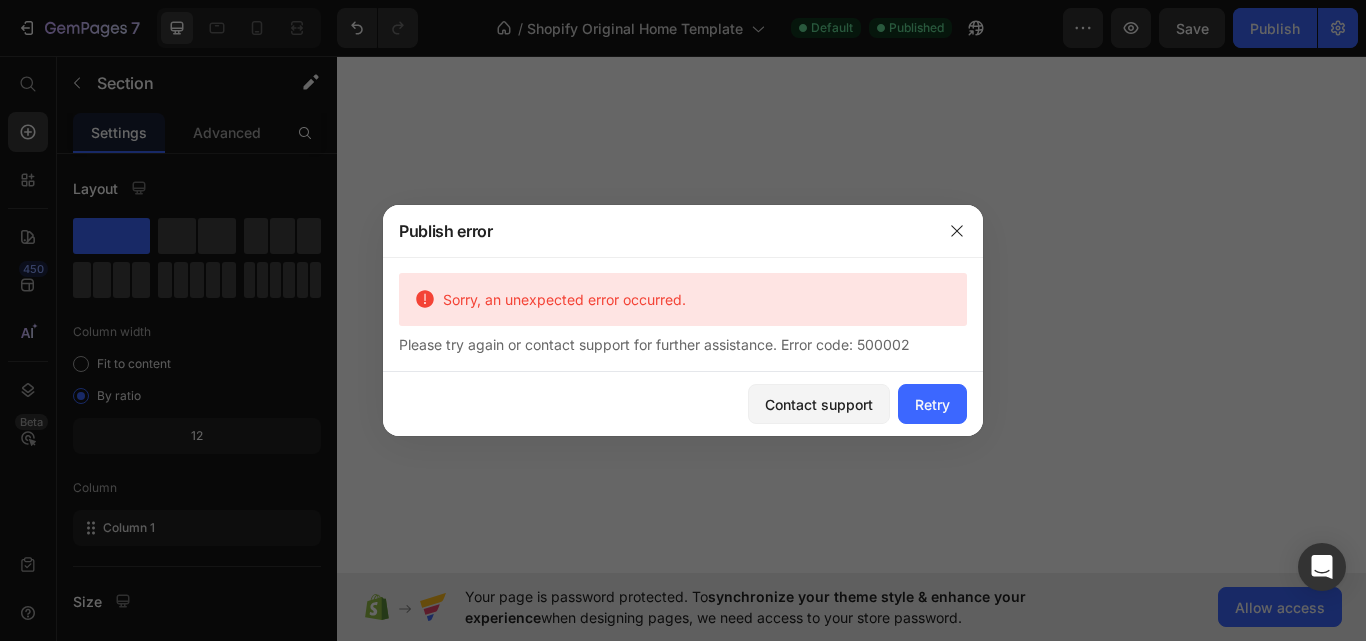 scroll, scrollTop: 0, scrollLeft: 0, axis: both 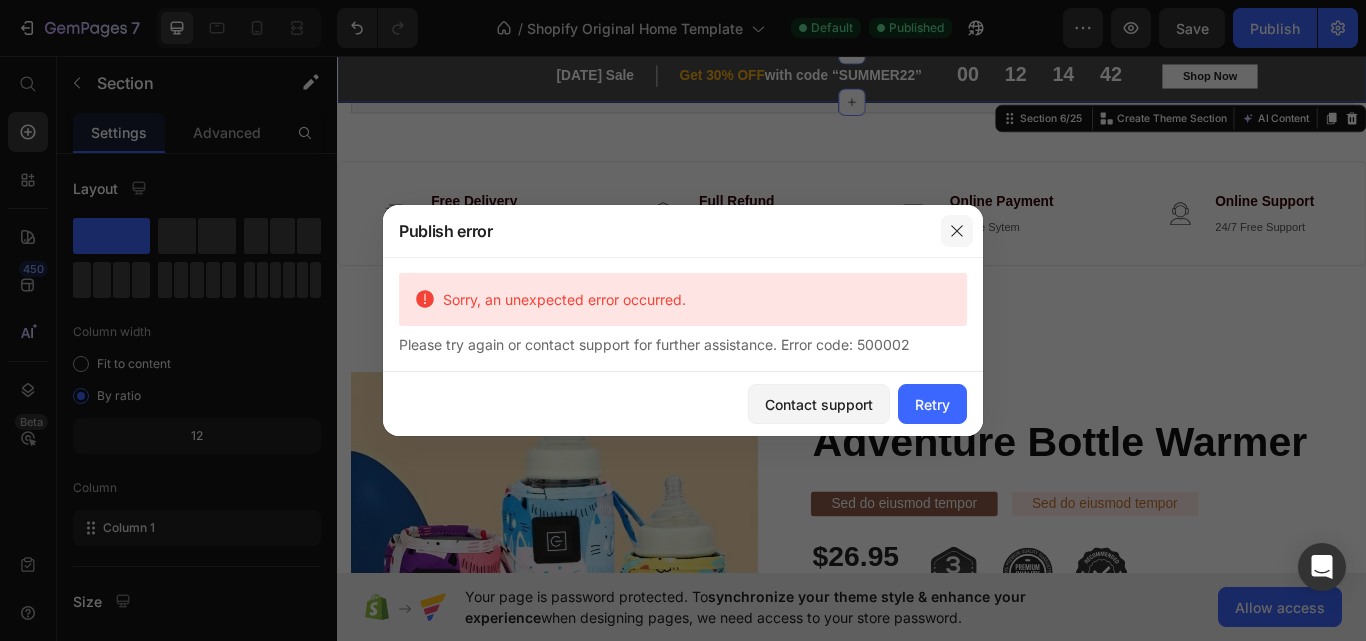 click at bounding box center (957, 231) 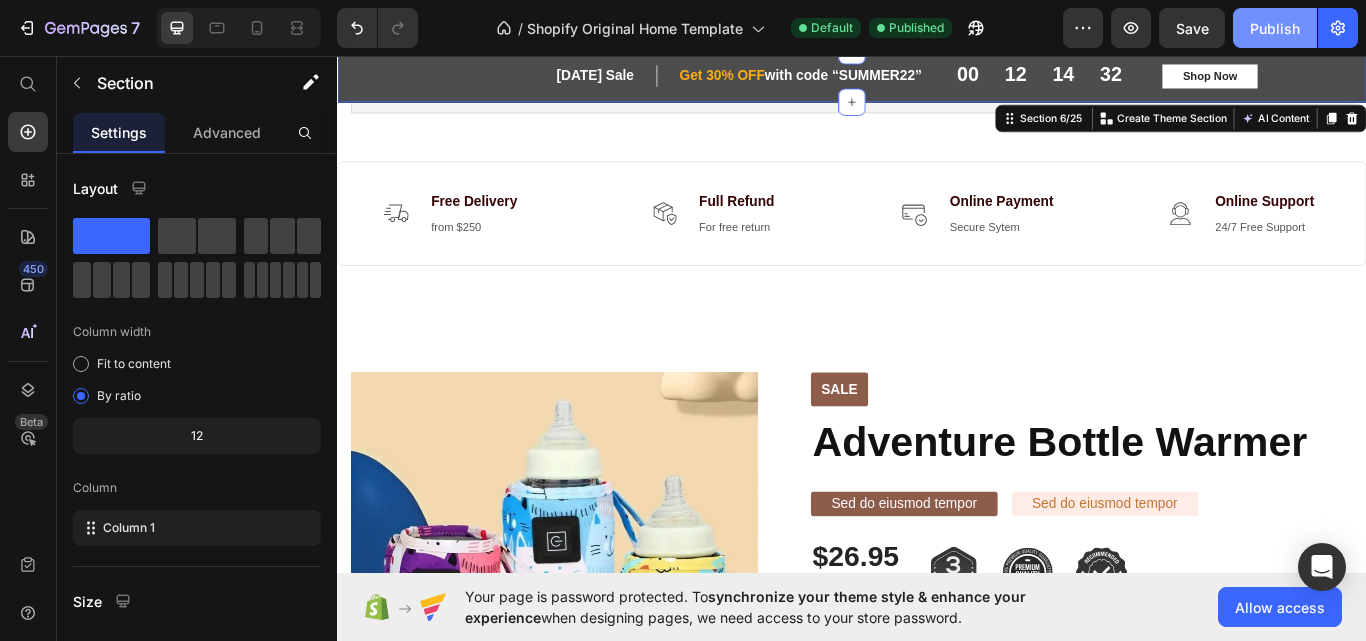 click on "Publish" 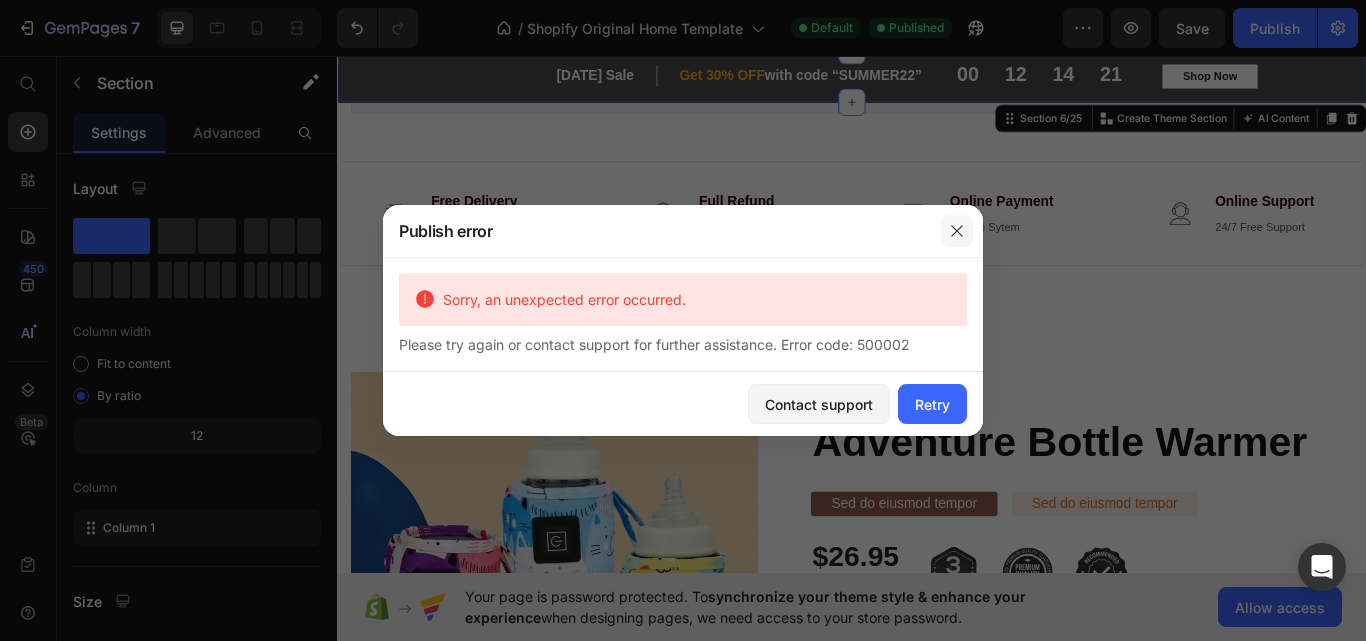 click 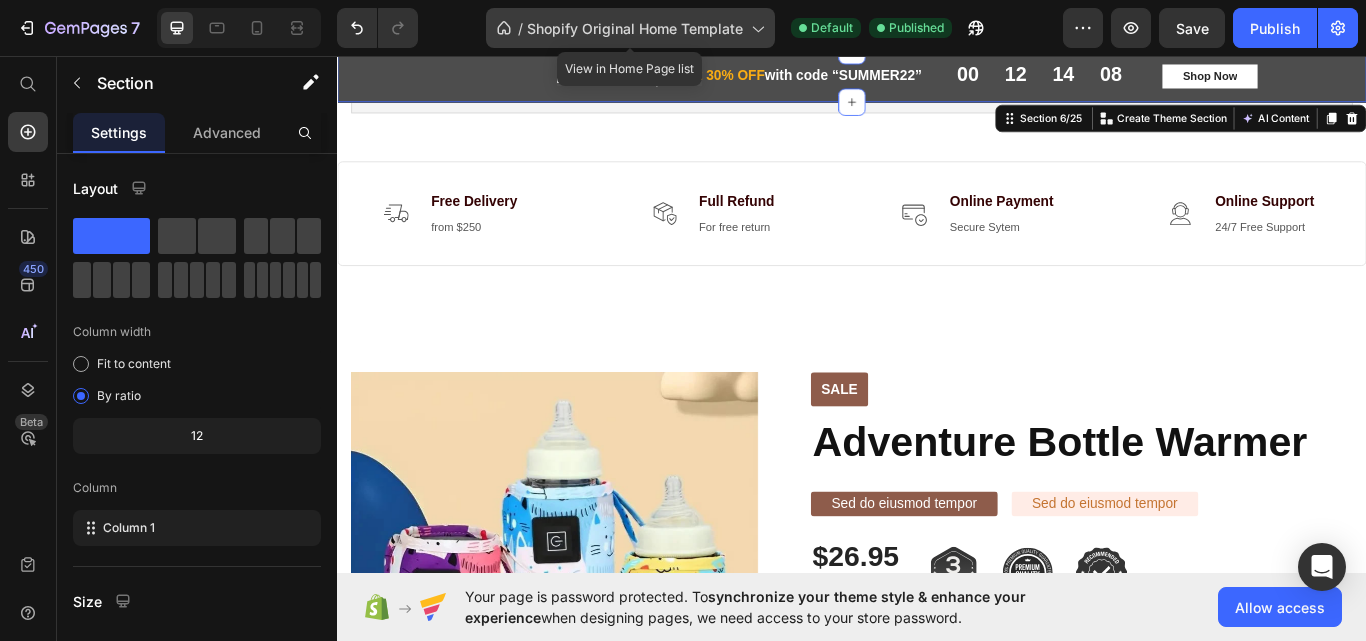 click 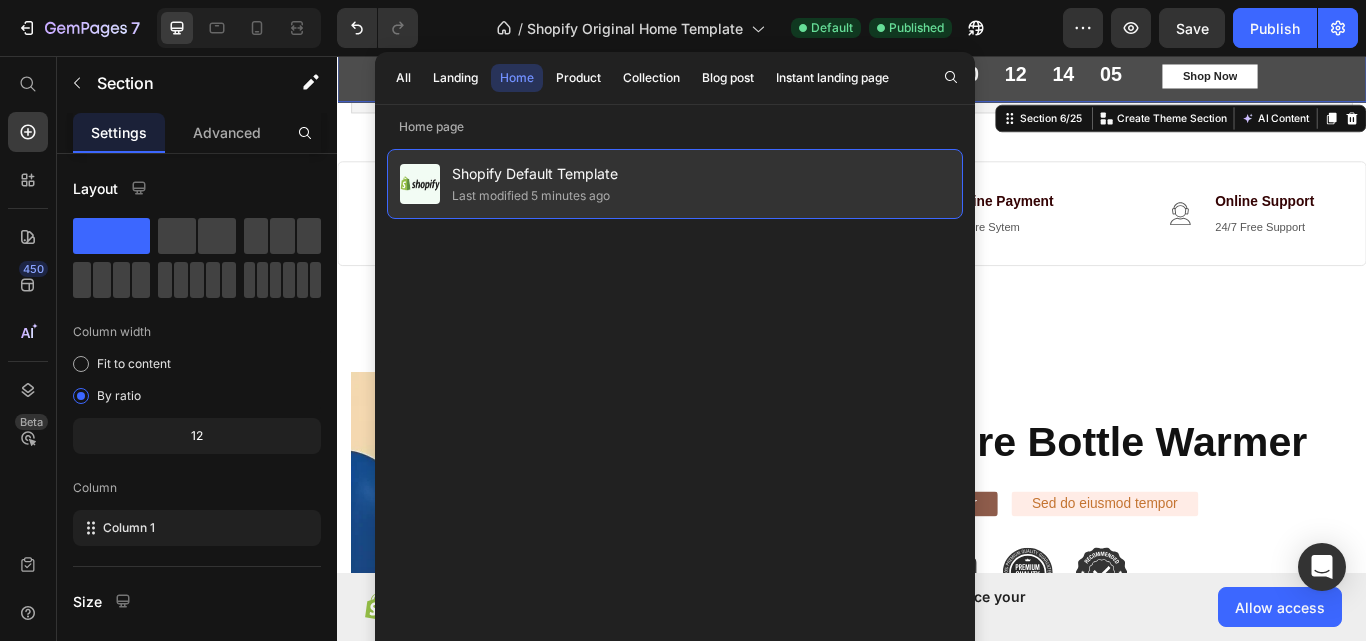 click on "Shopify Default Template" at bounding box center [535, 174] 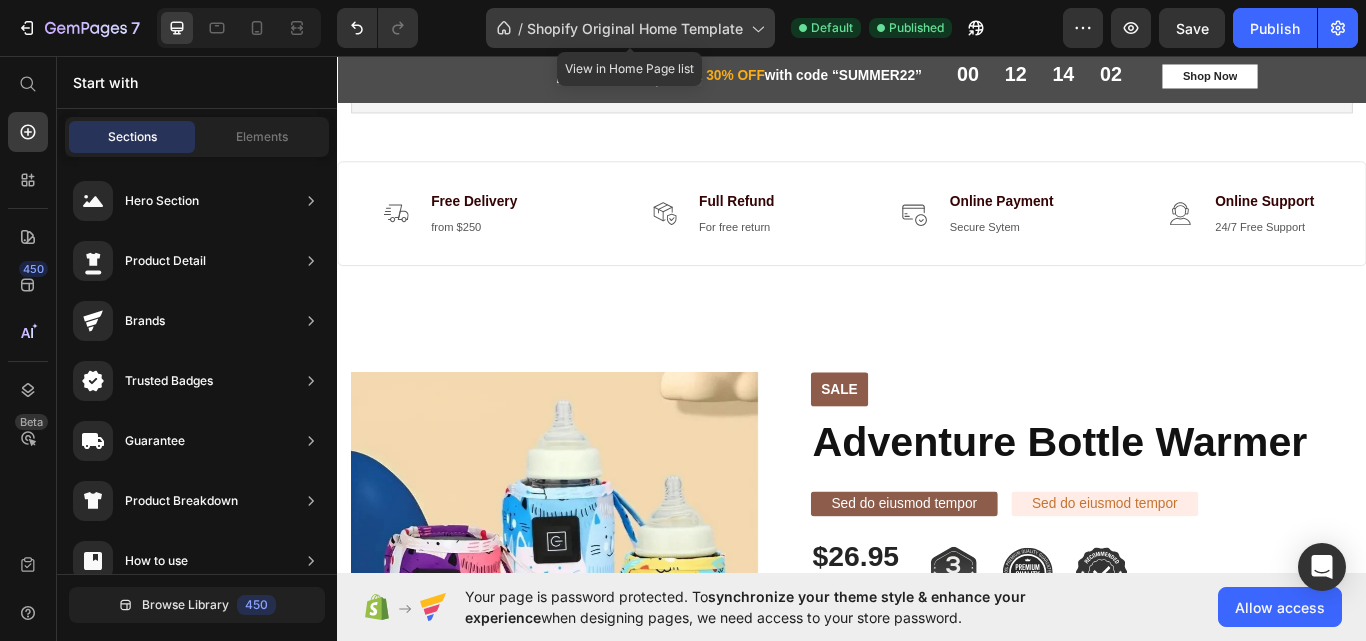 click 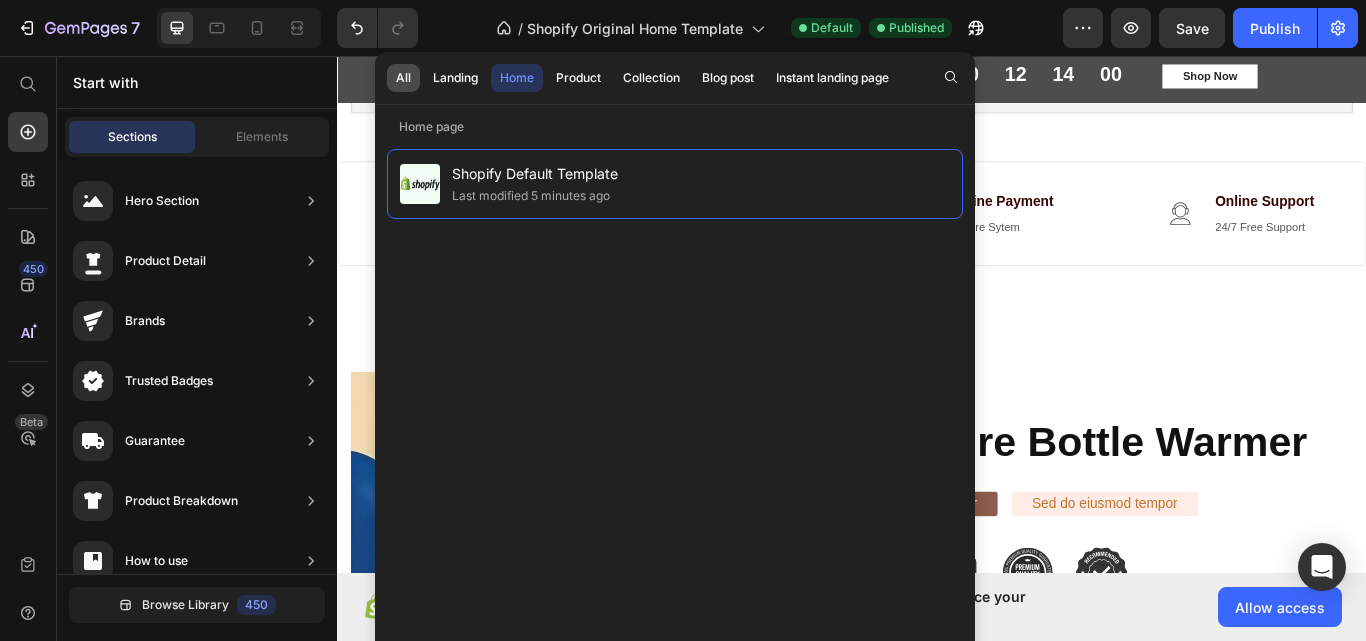 click on "All" 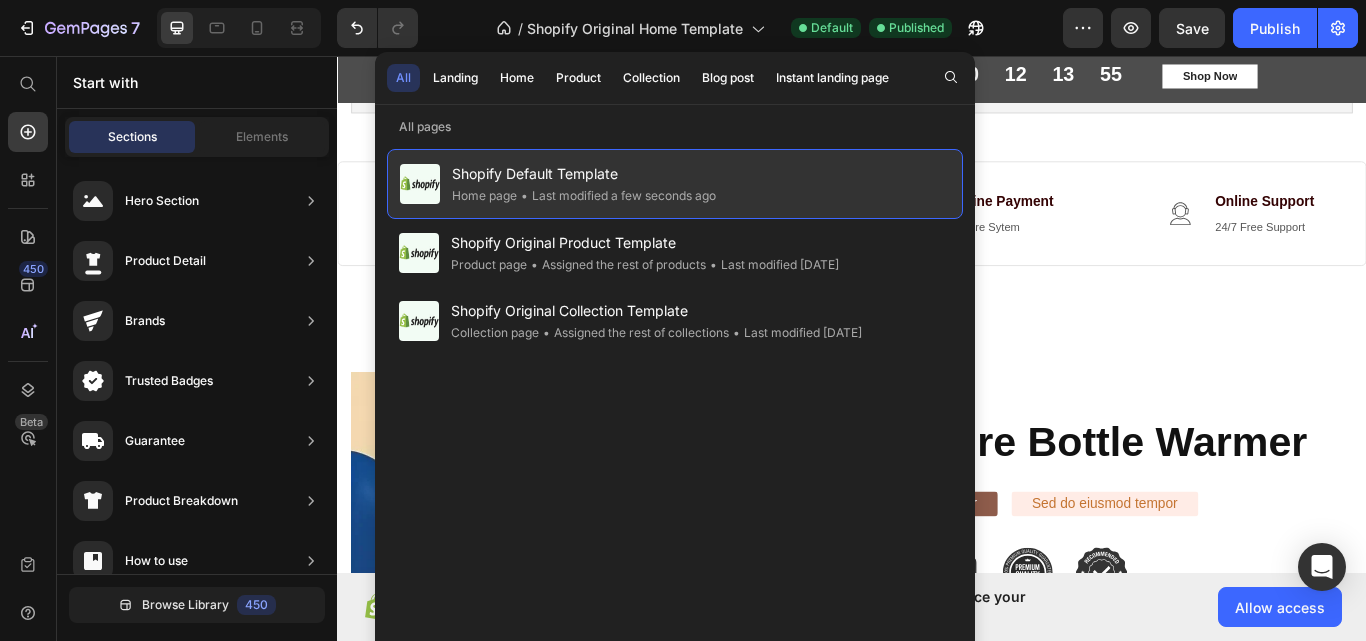 click on "• Last modified a few seconds ago" 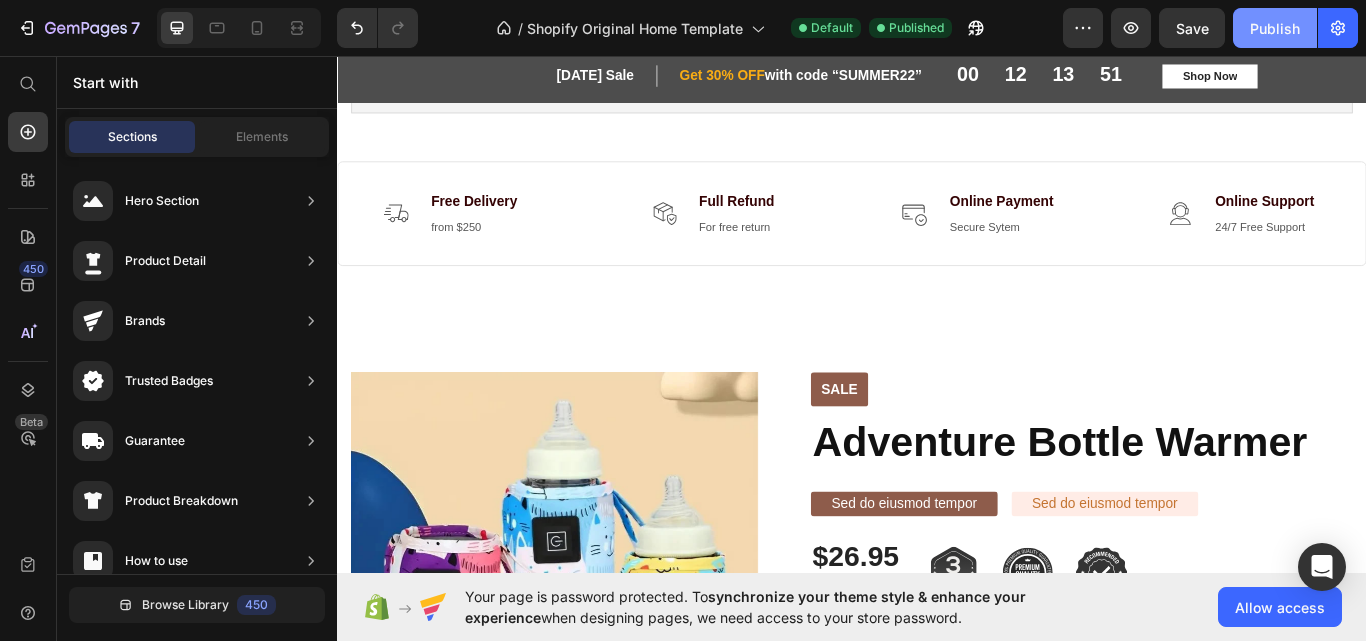 click on "Publish" at bounding box center [1275, 28] 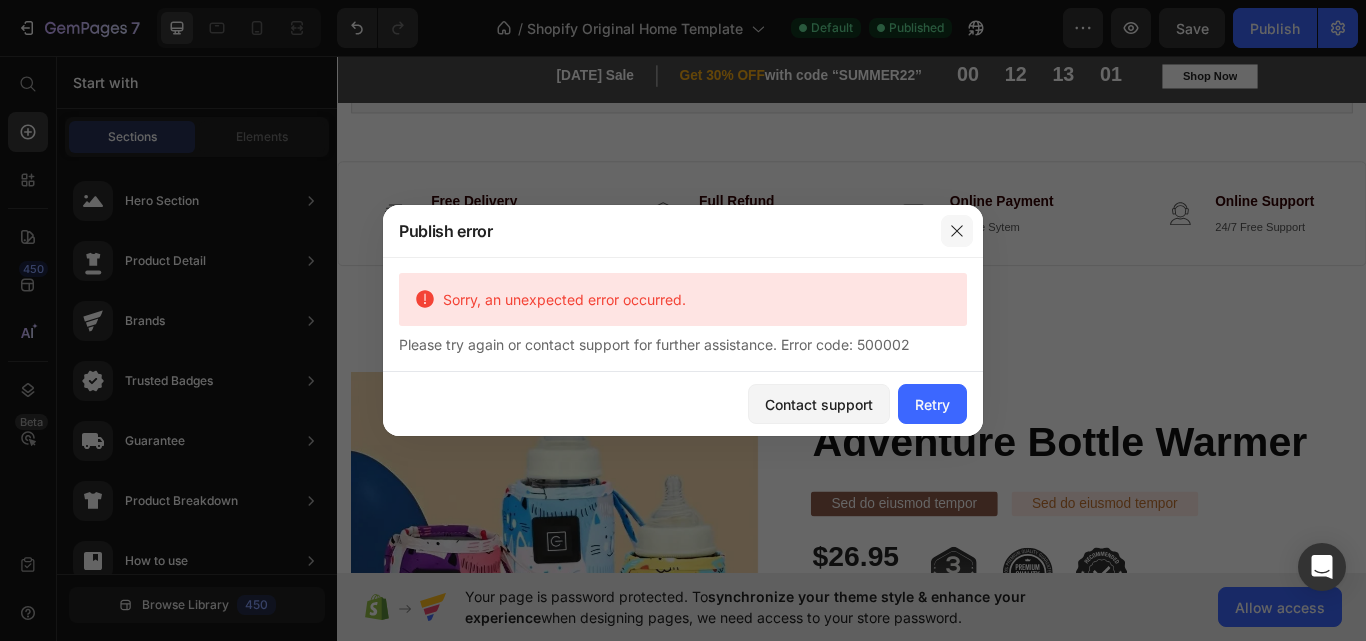 click 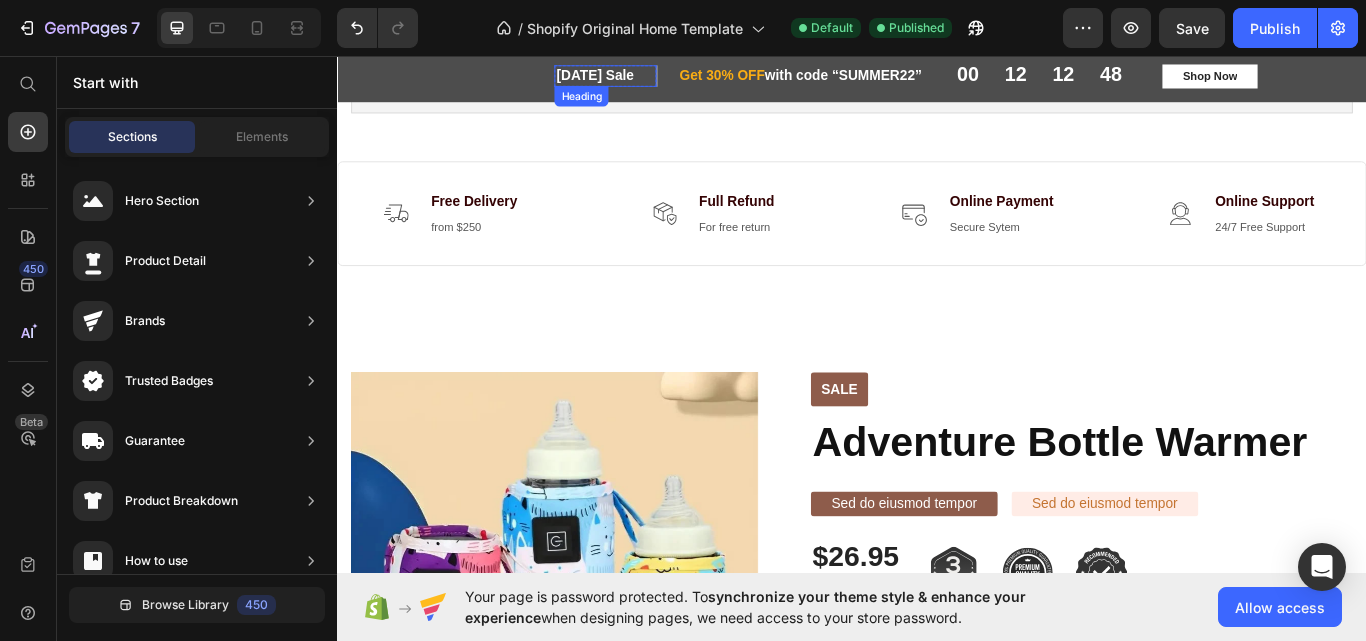 click on "[DATE] Sale" at bounding box center (649, 80) 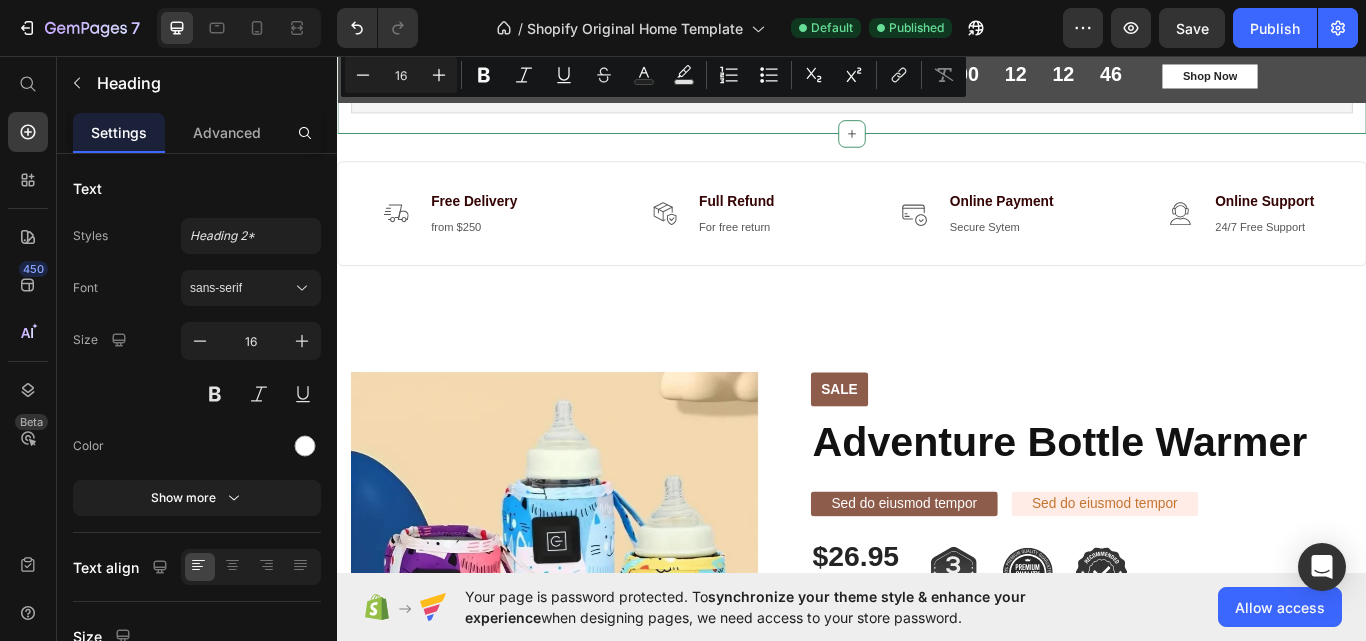 click on "Shopify section: ss-wave-2" at bounding box center (937, 95) 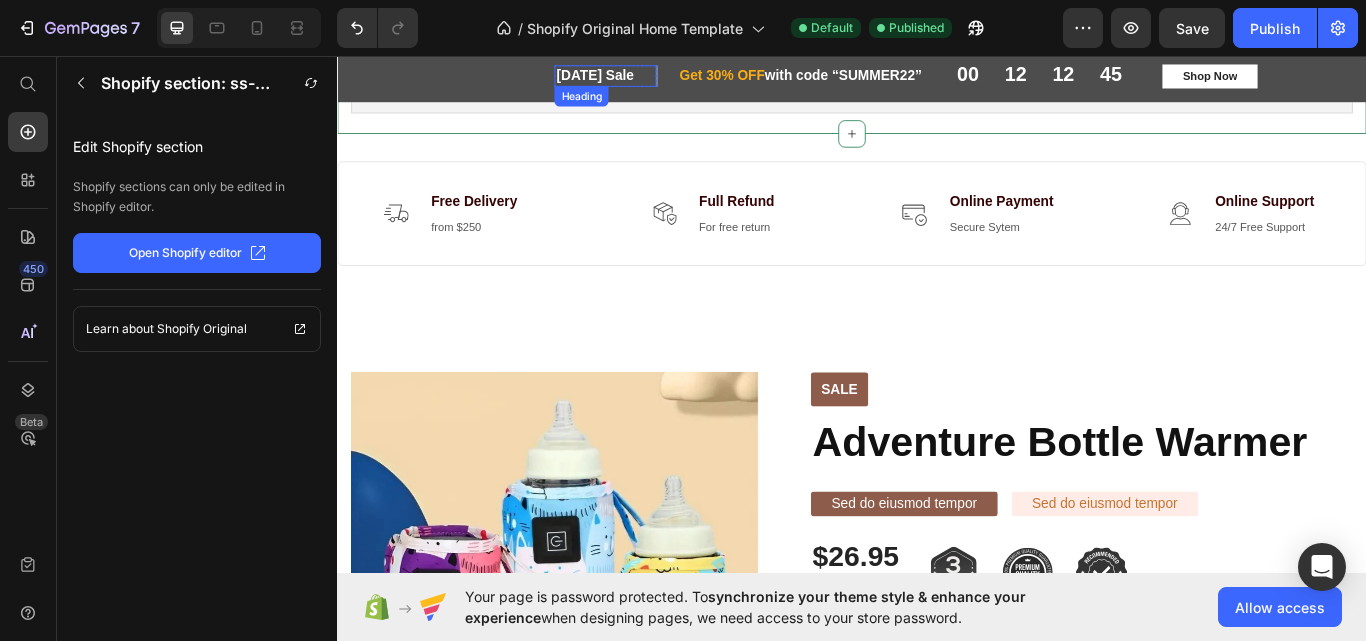 click on "[DATE] Sale" at bounding box center [649, 80] 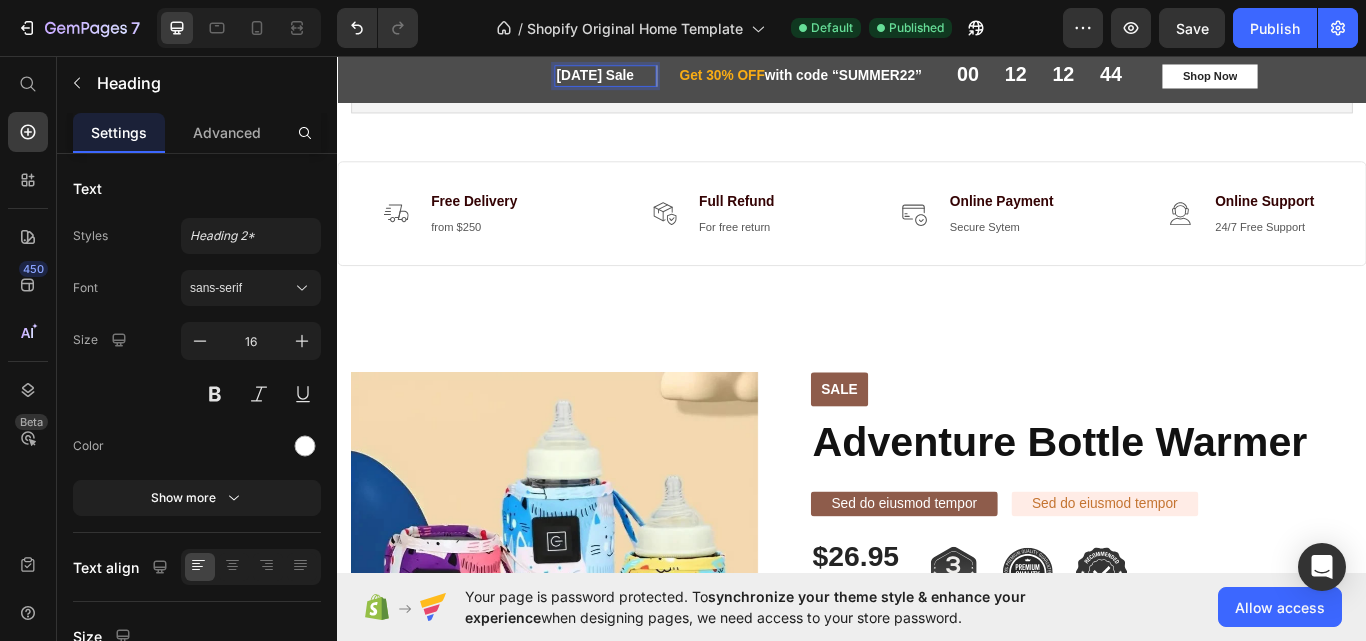 click on "[DATE] Sale" at bounding box center (649, 80) 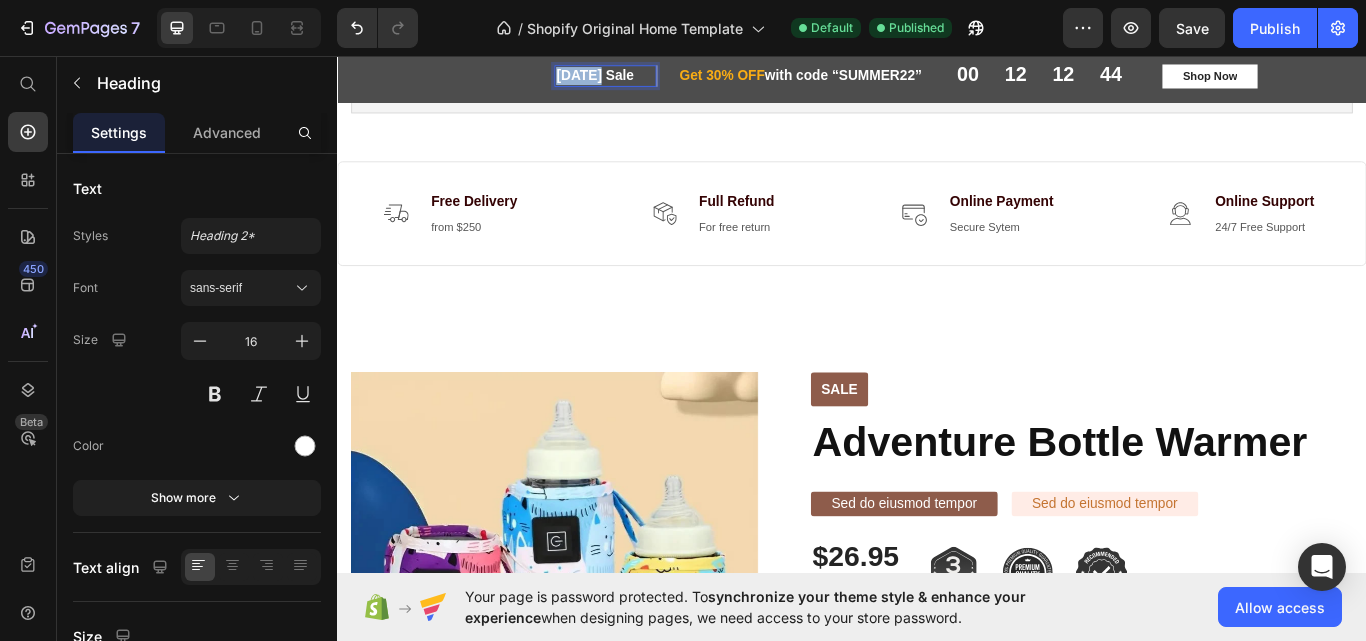 click on "[DATE] Sale" at bounding box center (649, 80) 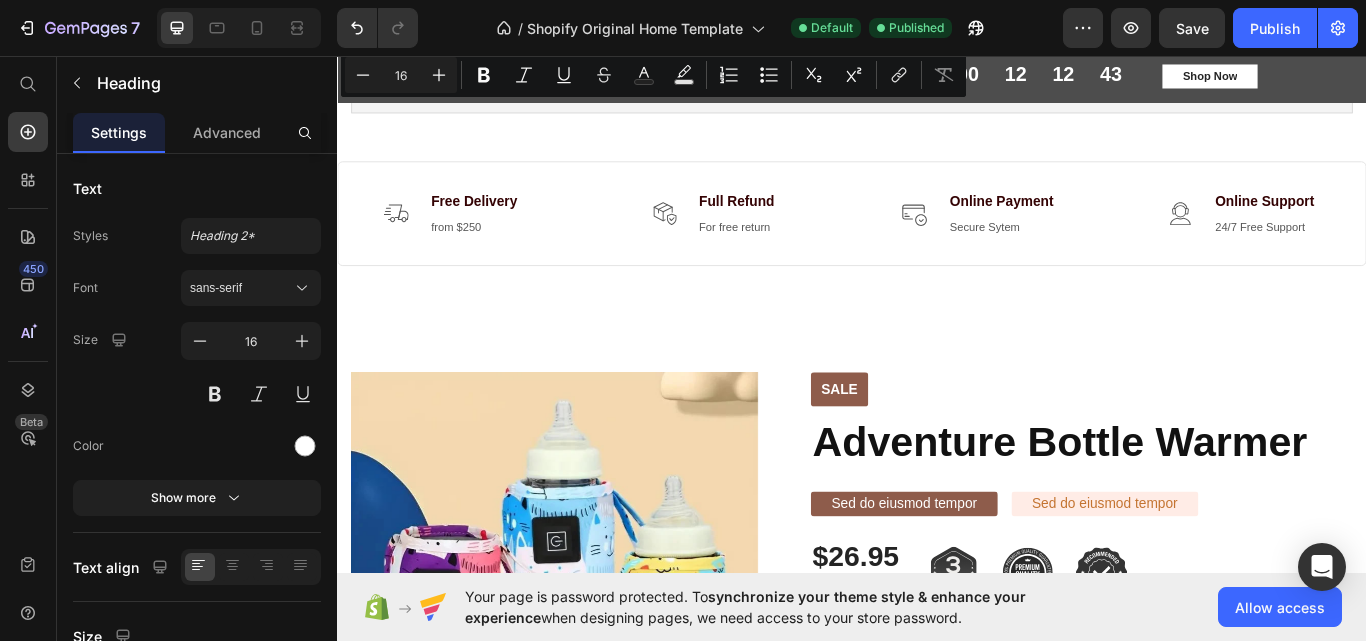 click 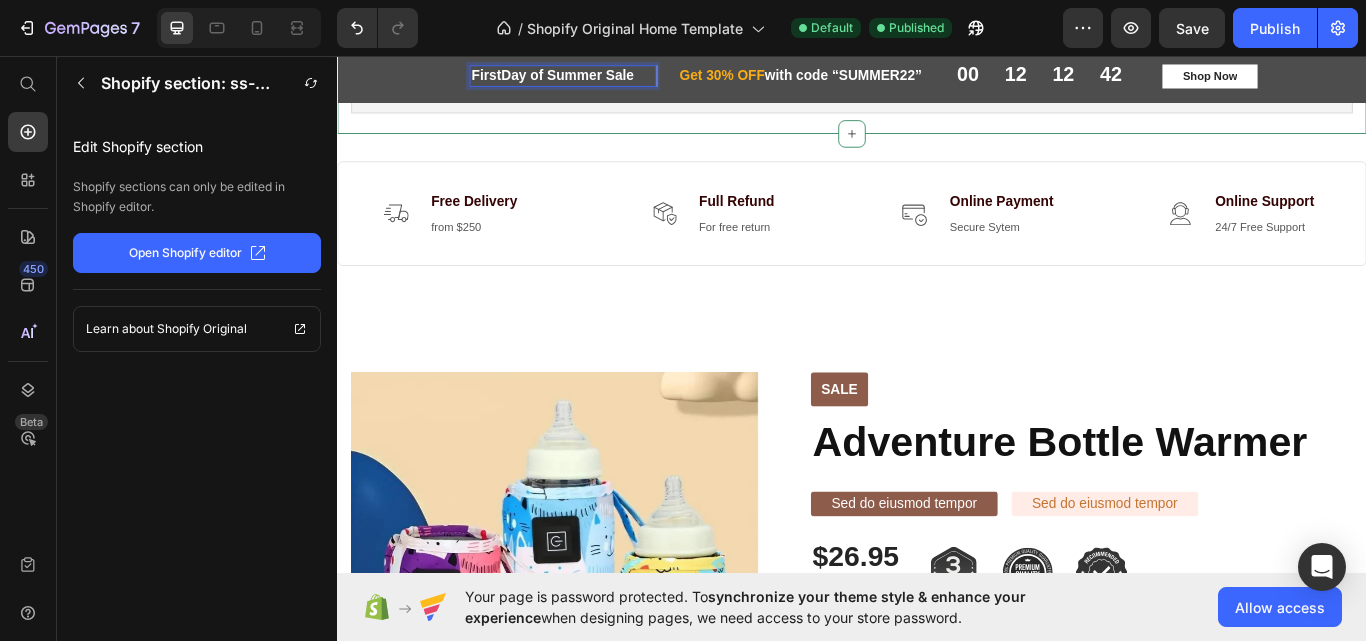 click on "Shopify section: ss-wave-2" at bounding box center (937, 95) 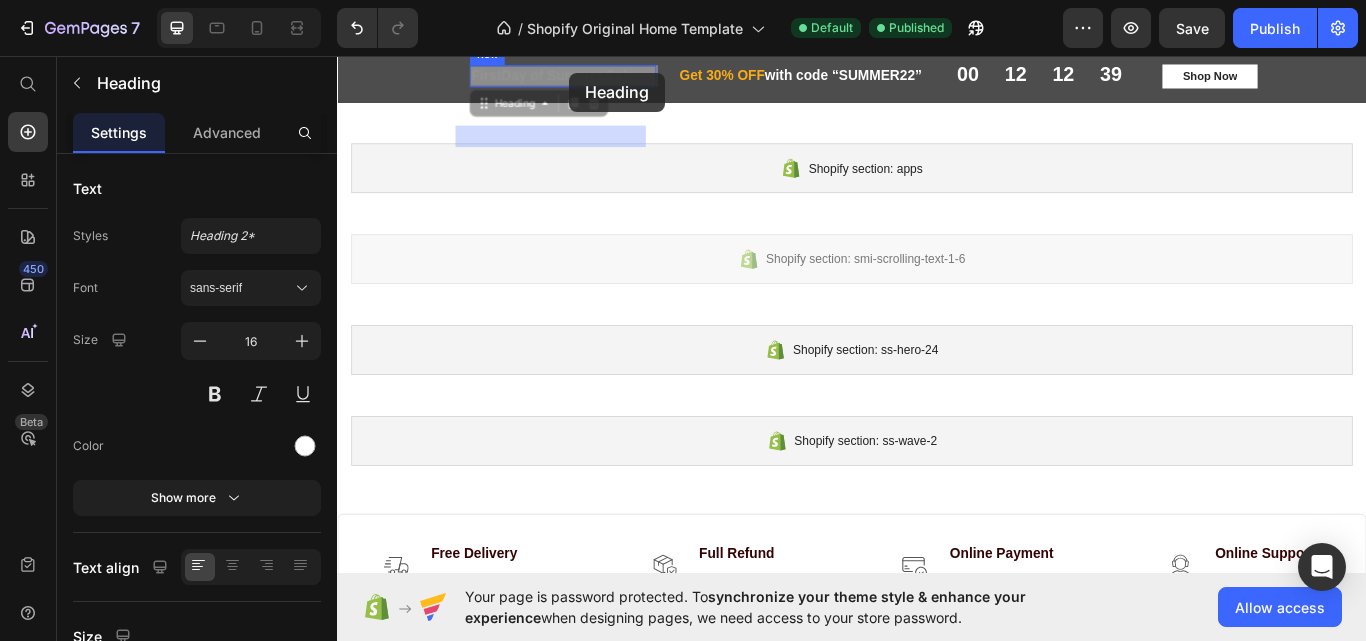 scroll, scrollTop: 0, scrollLeft: 0, axis: both 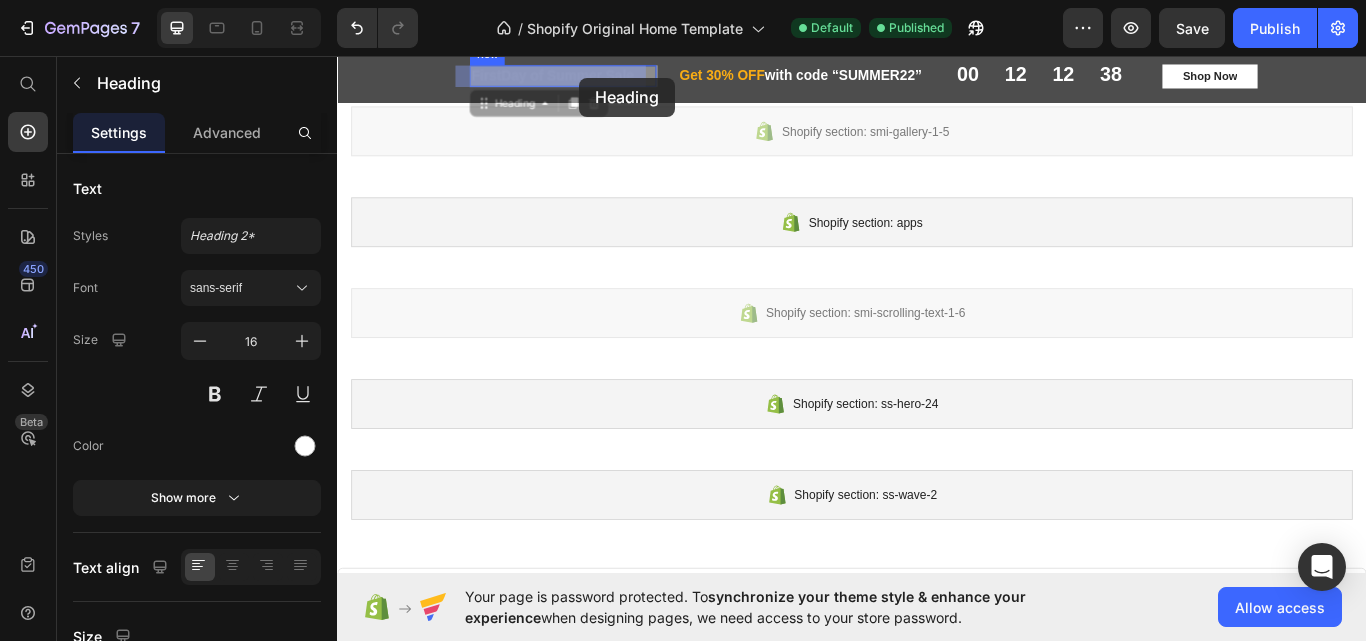 drag, startPoint x: 479, startPoint y: 75, endPoint x: 612, endPoint y: 82, distance: 133.18408 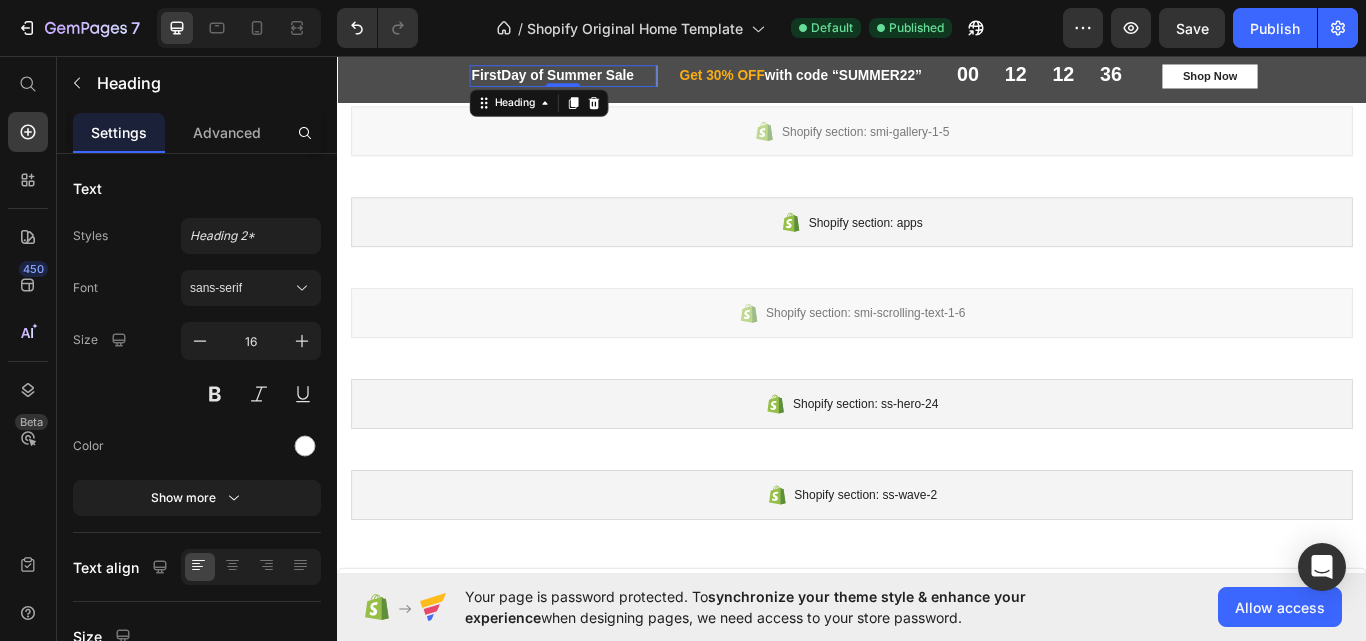 click on "[DATE] Sale" at bounding box center [599, 80] 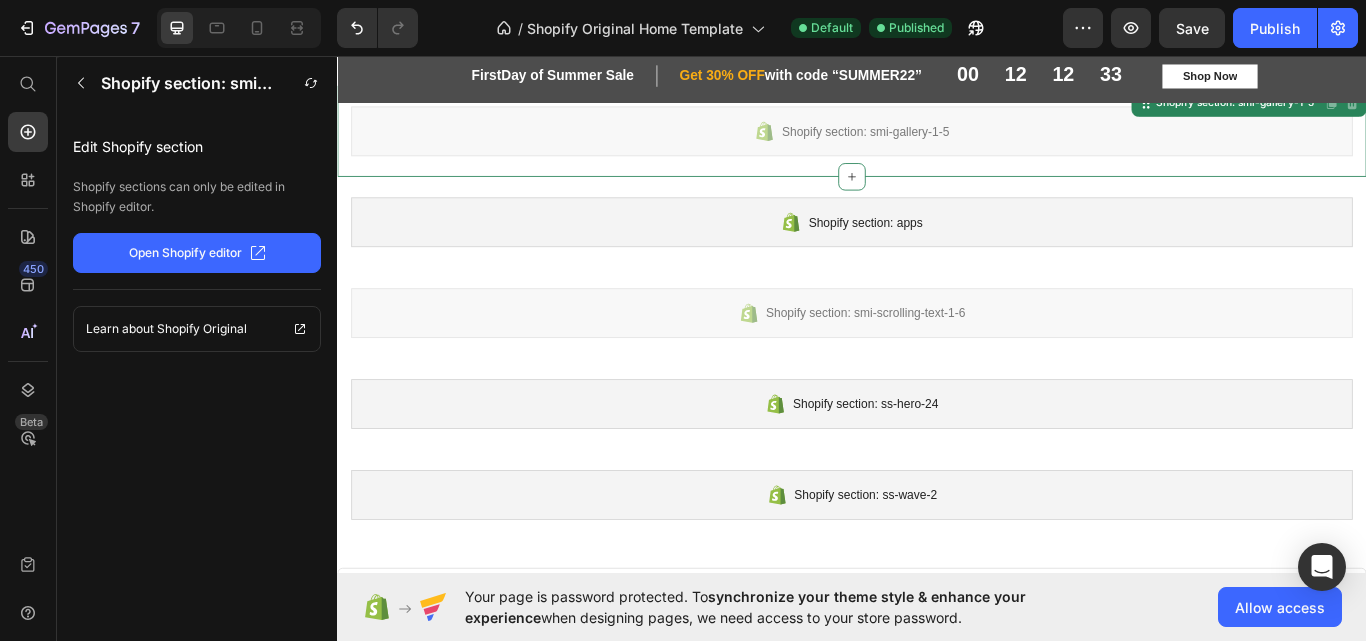 click on "Shopify section: smi-gallery-1-5" at bounding box center (937, 145) 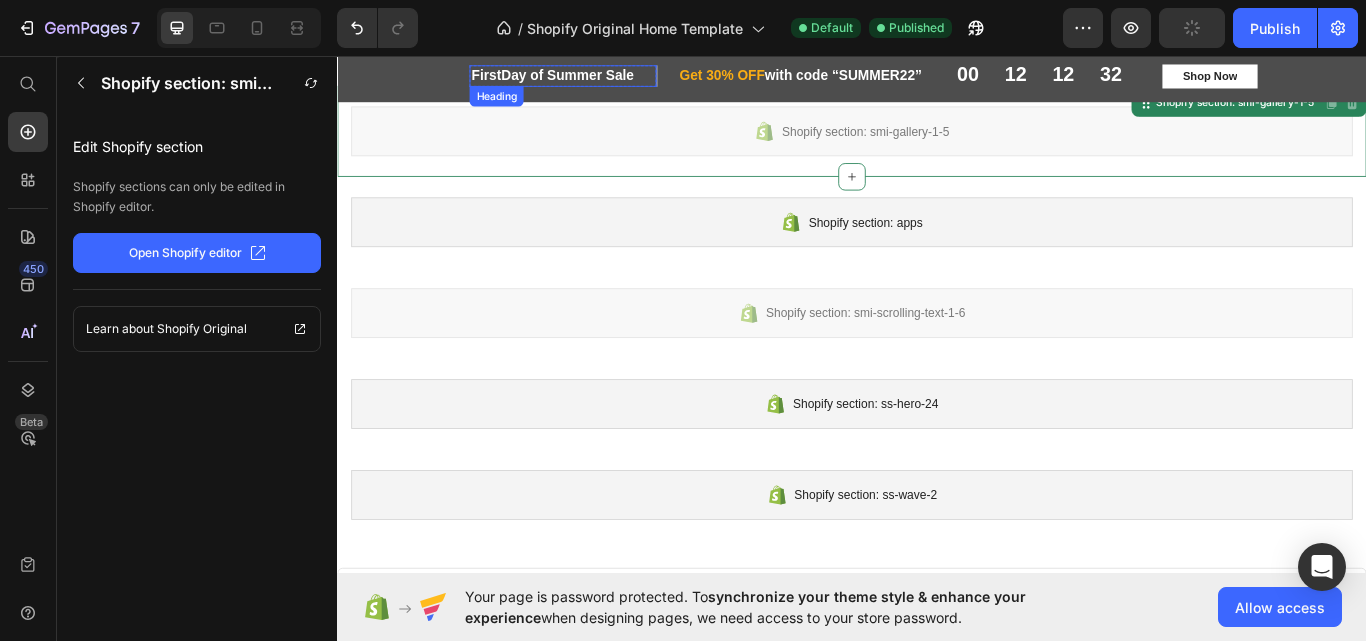 click on "First" at bounding box center [510, 79] 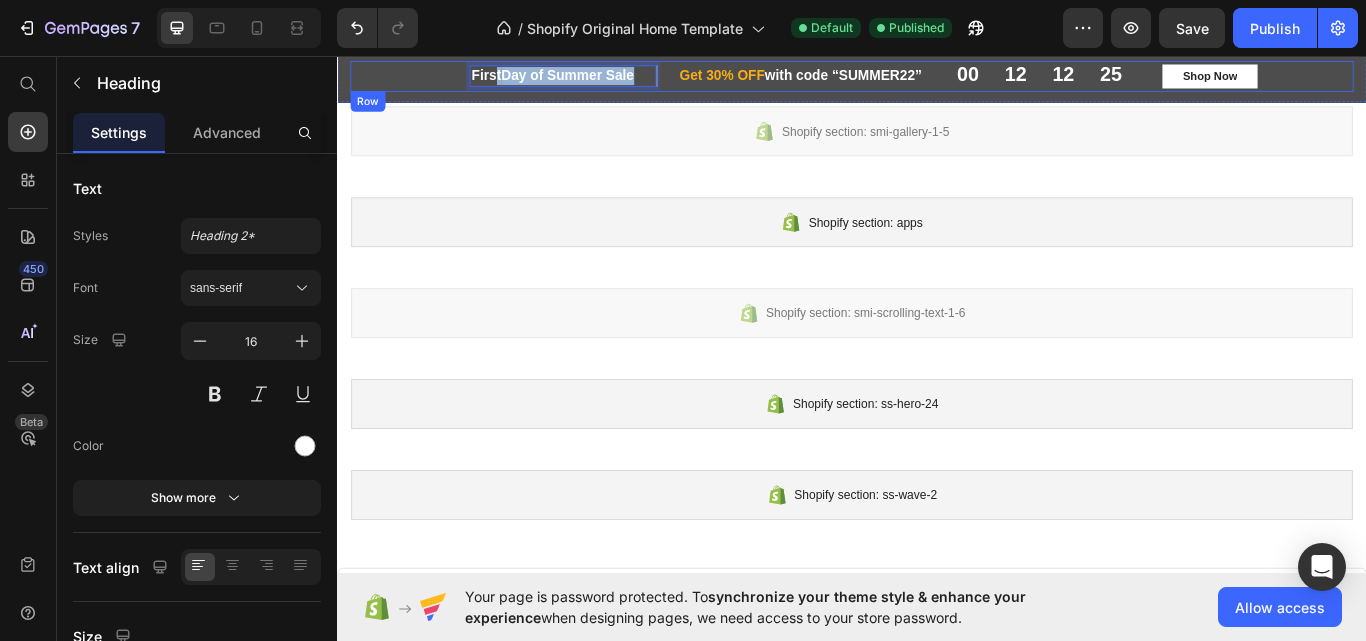 drag, startPoint x: 501, startPoint y: 78, endPoint x: 674, endPoint y: 93, distance: 173.64908 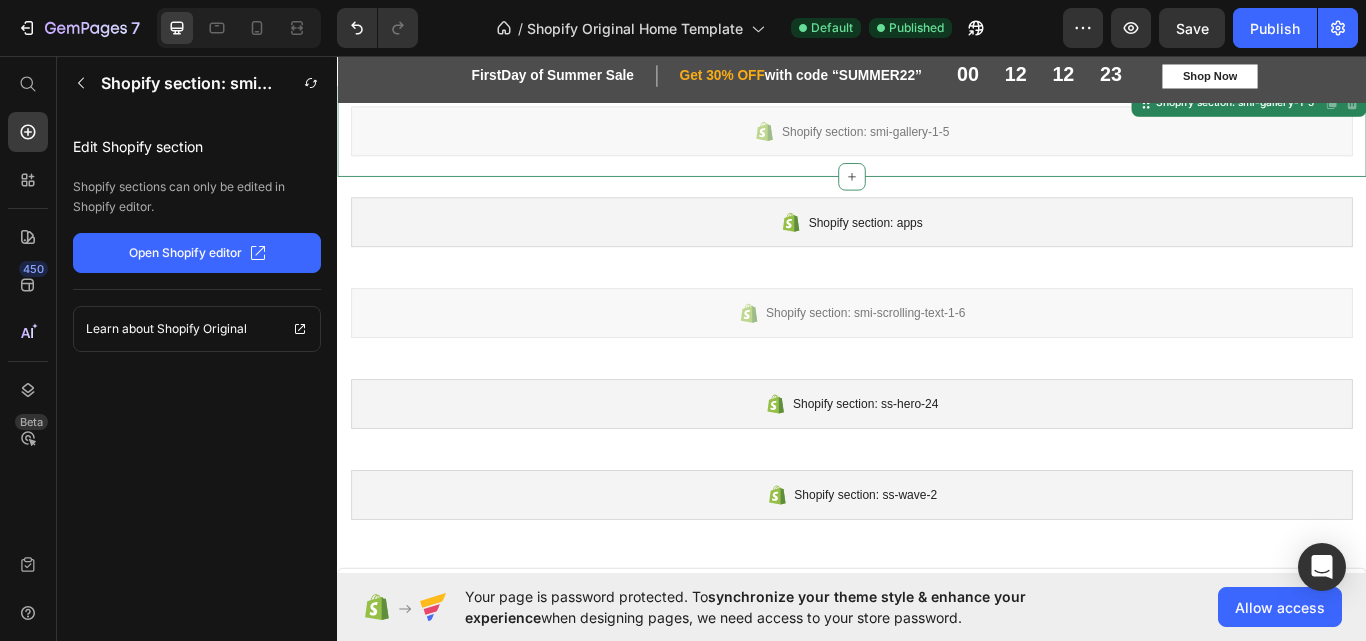 click on "Shopify section: smi-gallery-1-5" at bounding box center [937, 145] 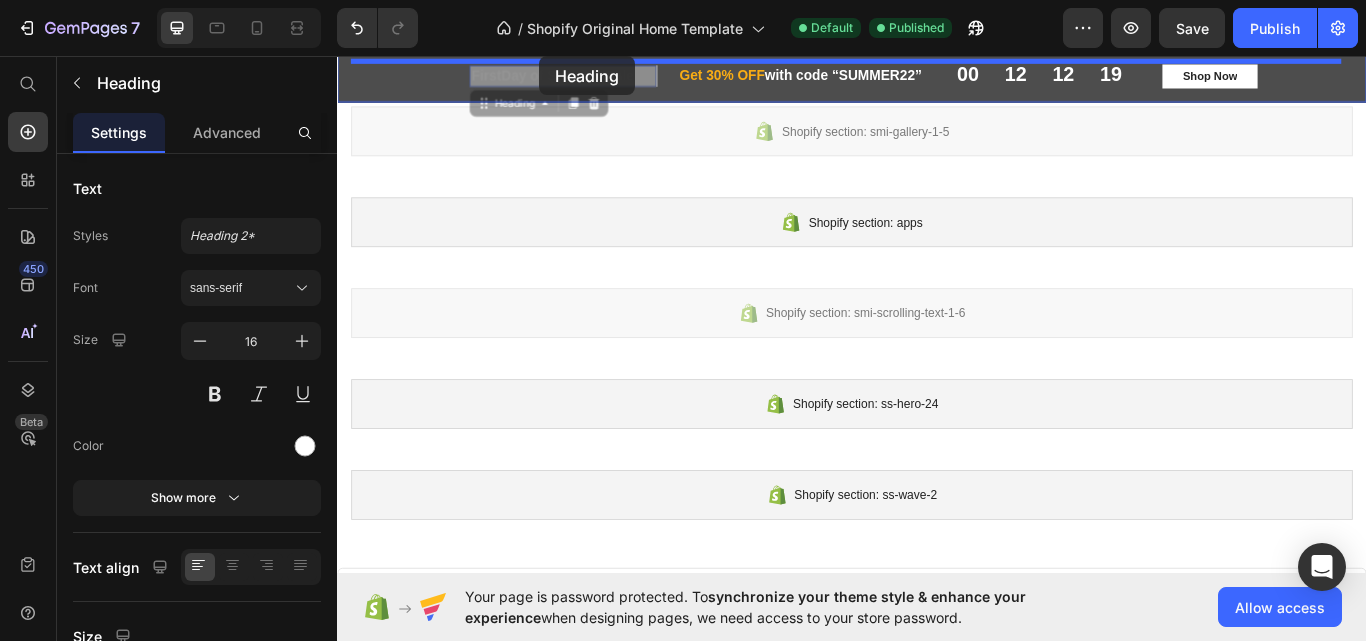 drag, startPoint x: 481, startPoint y: 69, endPoint x: 572, endPoint y: 57, distance: 91.787796 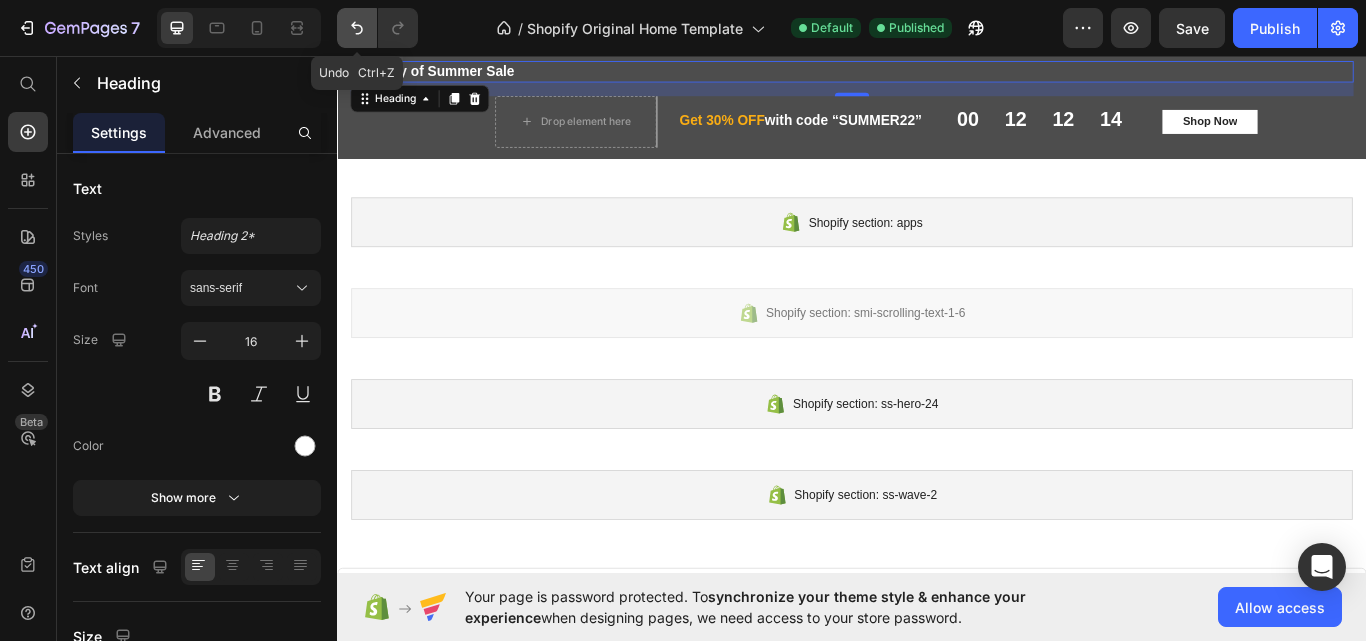 click 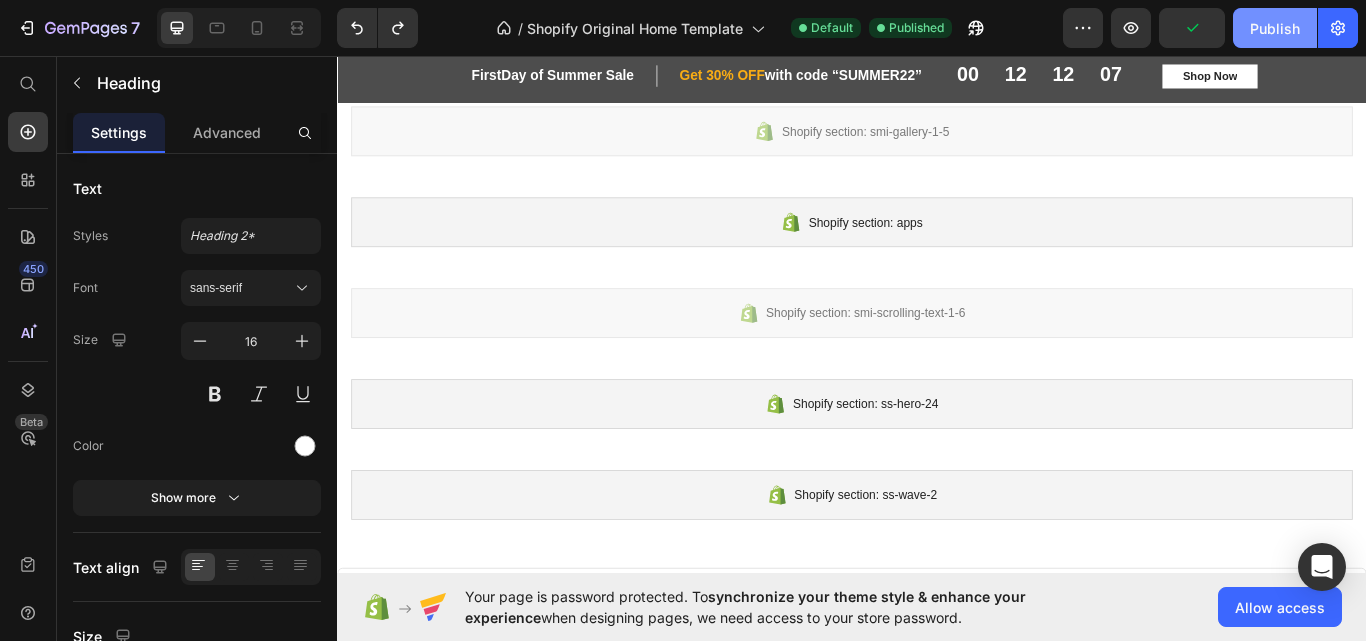 click on "Publish" at bounding box center [1275, 28] 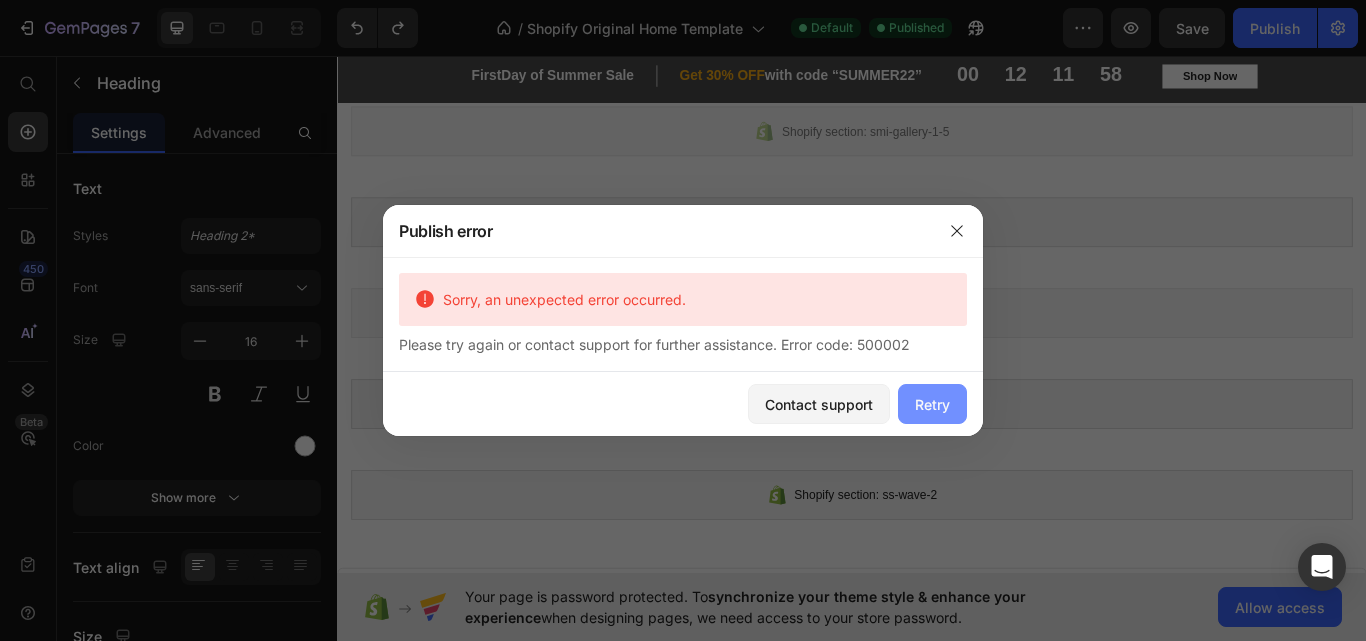 click on "Retry" at bounding box center (932, 404) 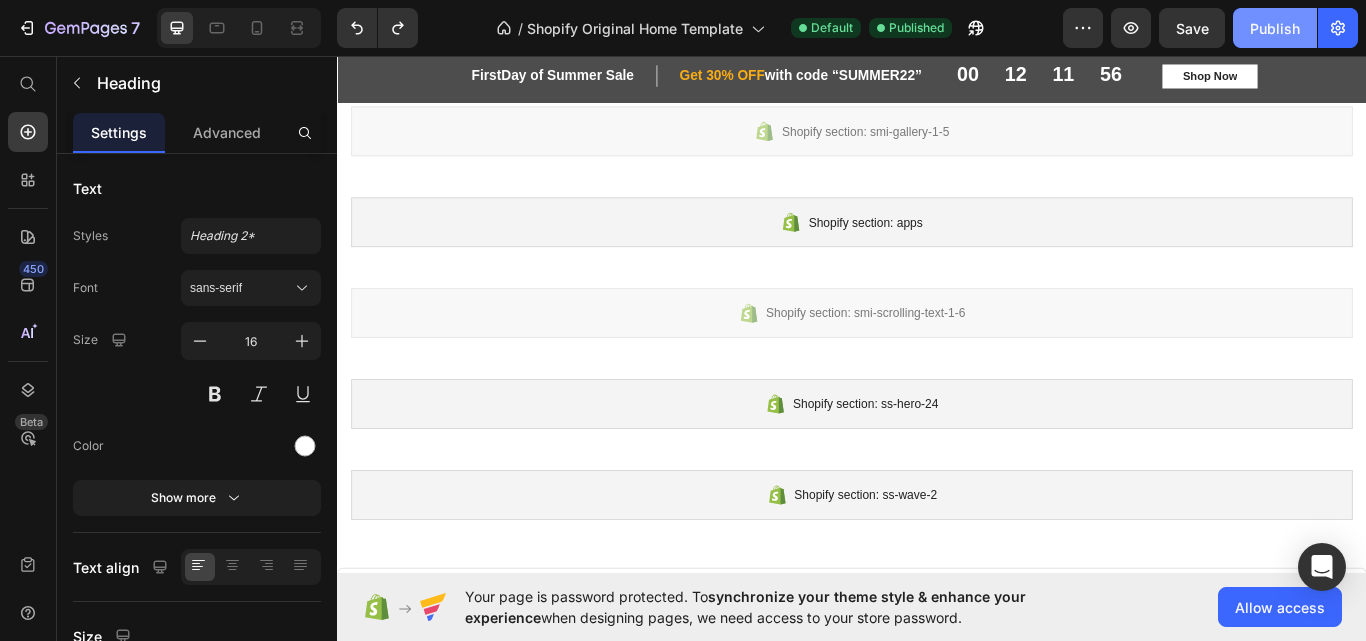 click on "Publish" at bounding box center [1275, 28] 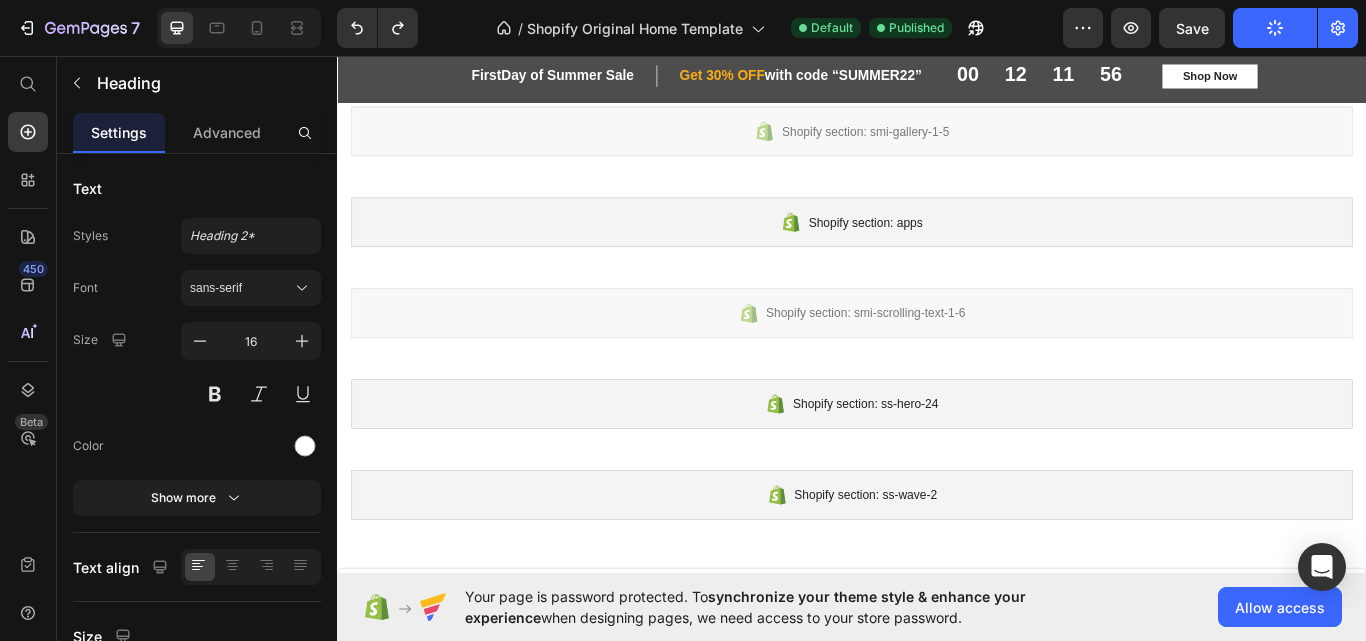 click on "Publish" 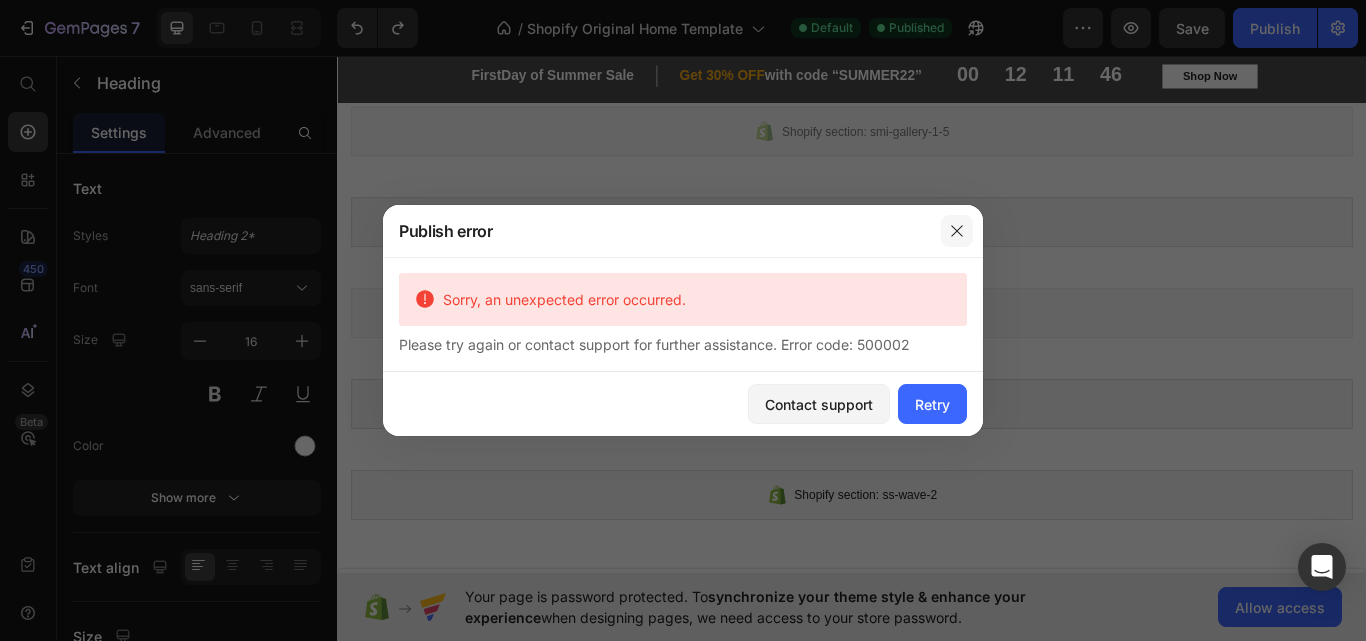 click at bounding box center (957, 231) 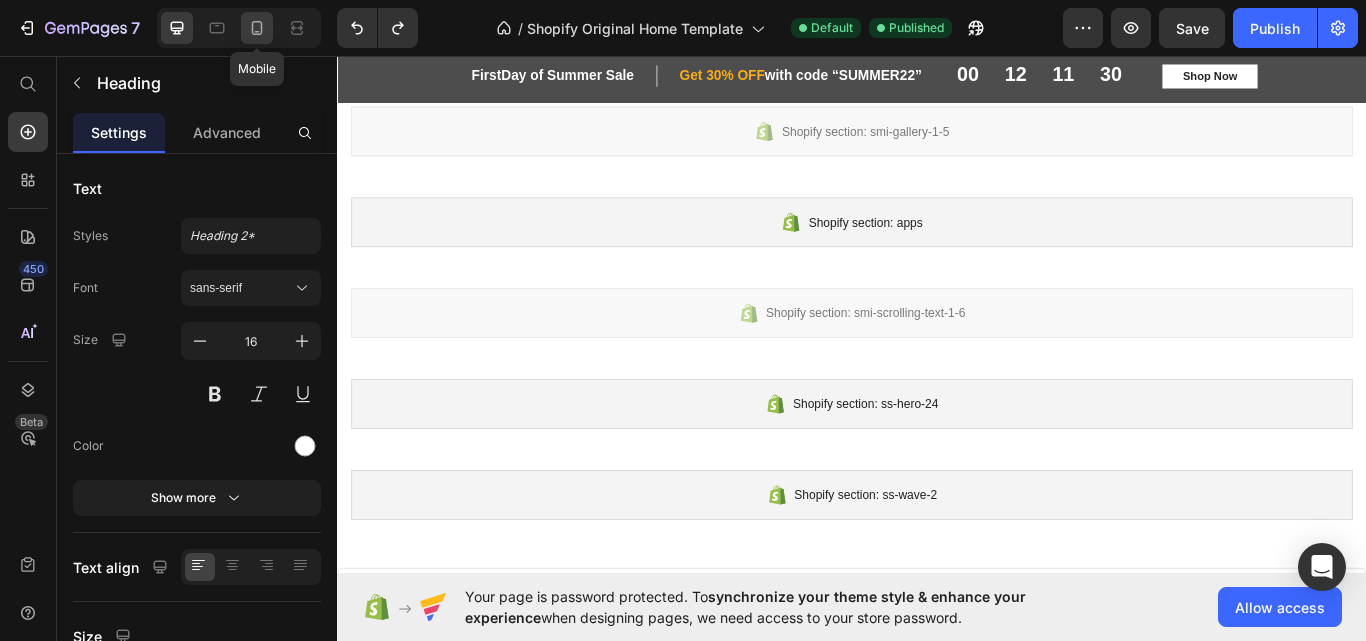 click 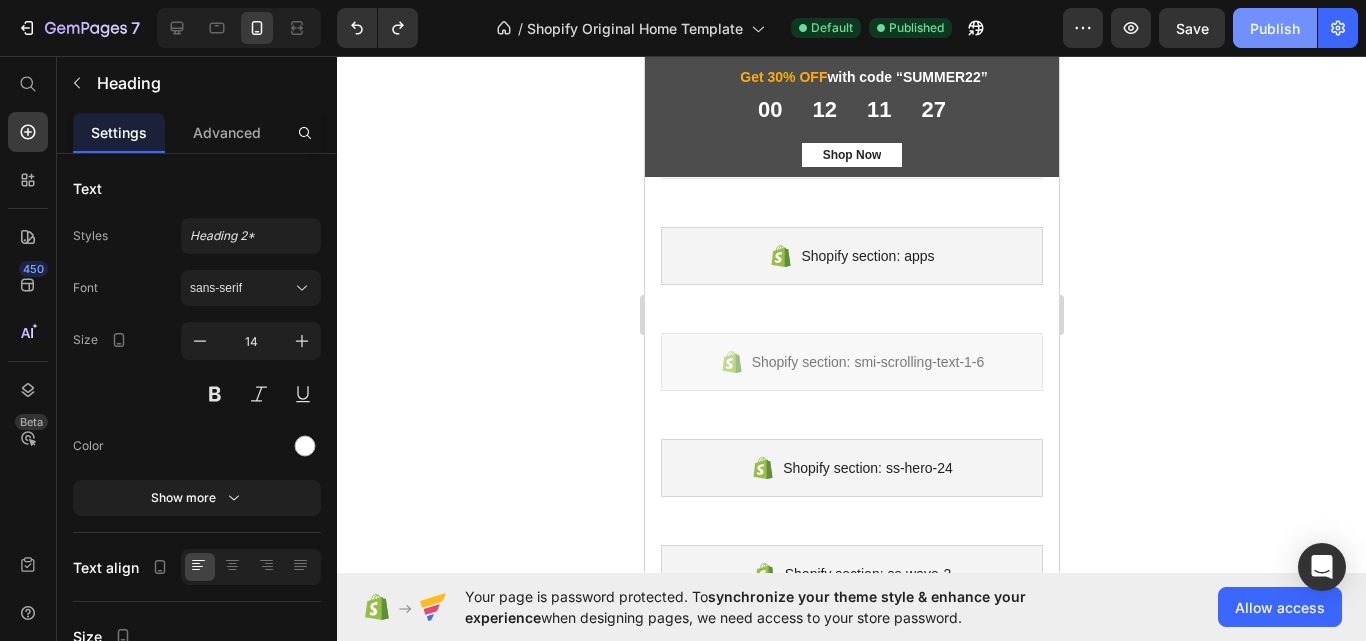 click on "Publish" at bounding box center (1275, 28) 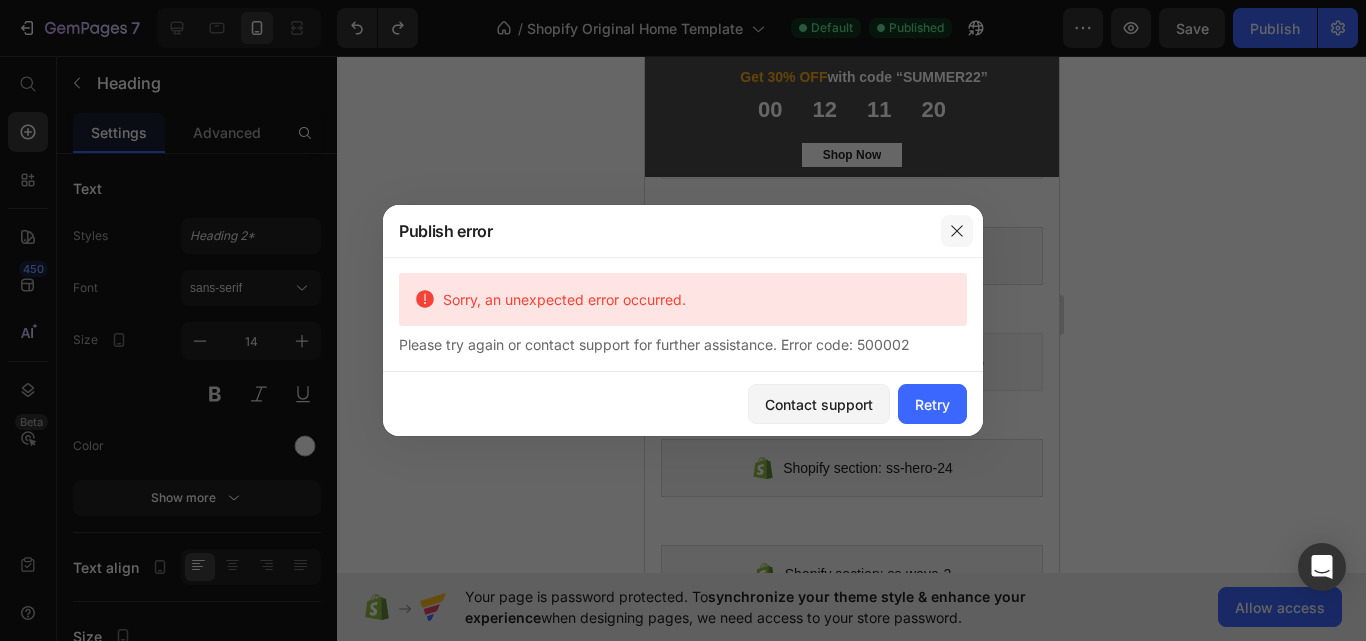 click 